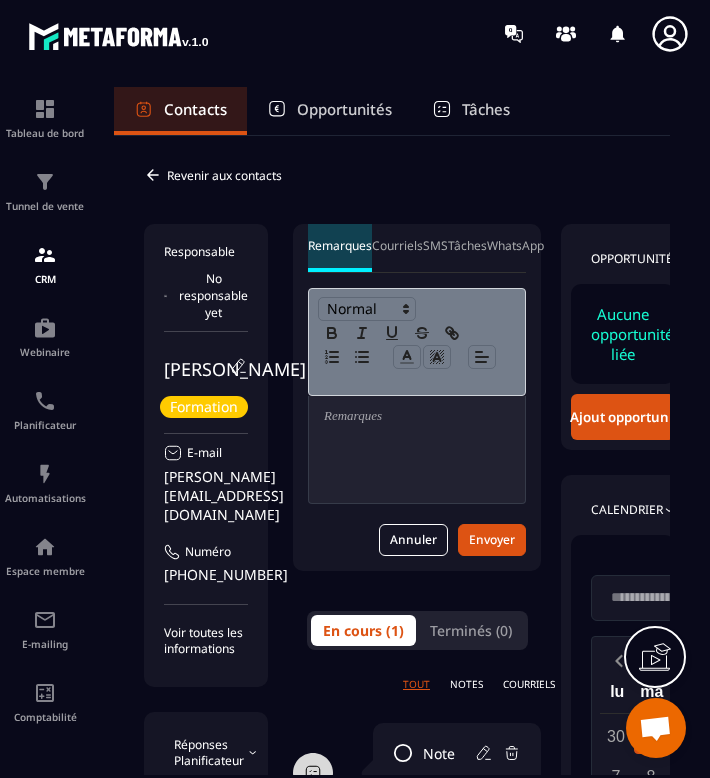 scroll, scrollTop: 0, scrollLeft: 0, axis: both 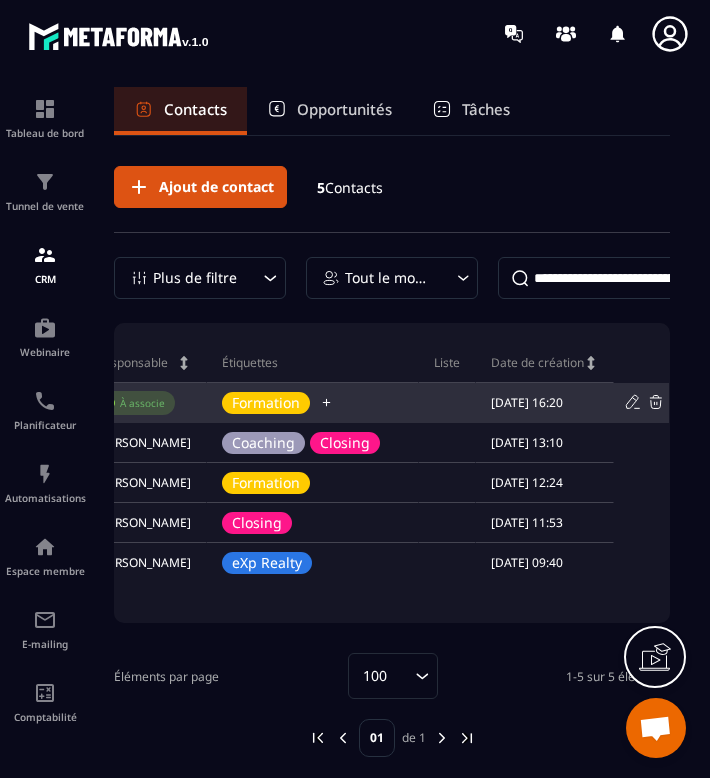 click 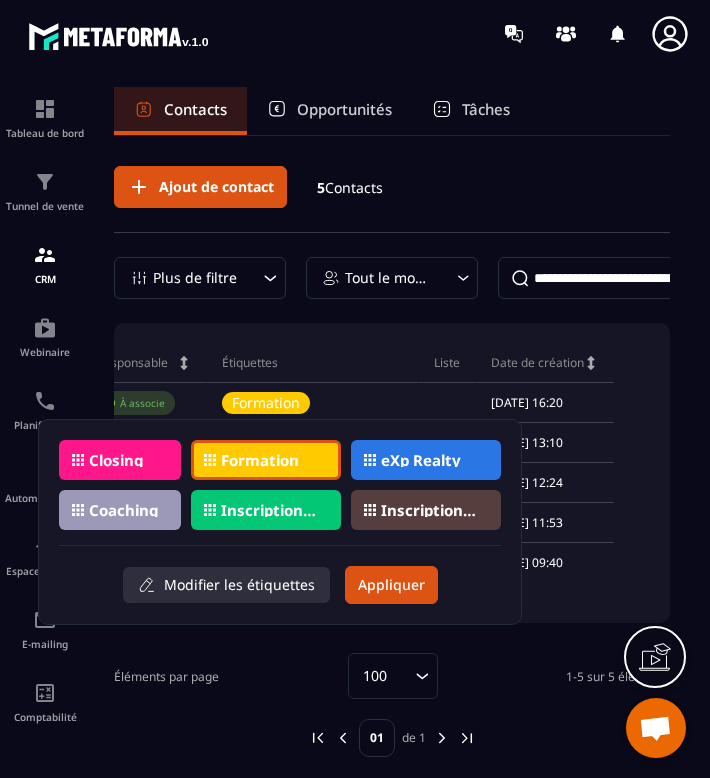 click on "Modifier les étiquettes" at bounding box center (226, 585) 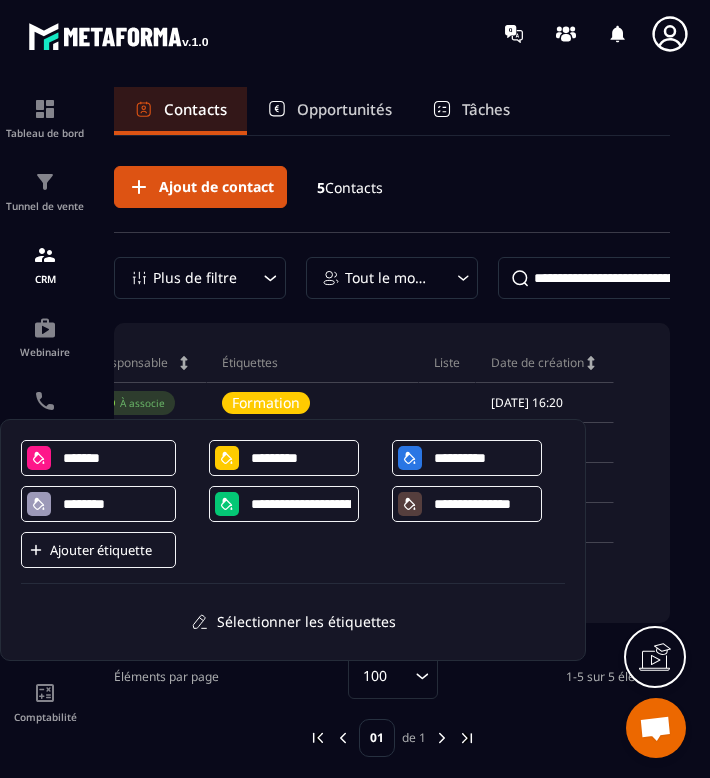 click on "Ajouter étiquette" at bounding box center (110, 550) 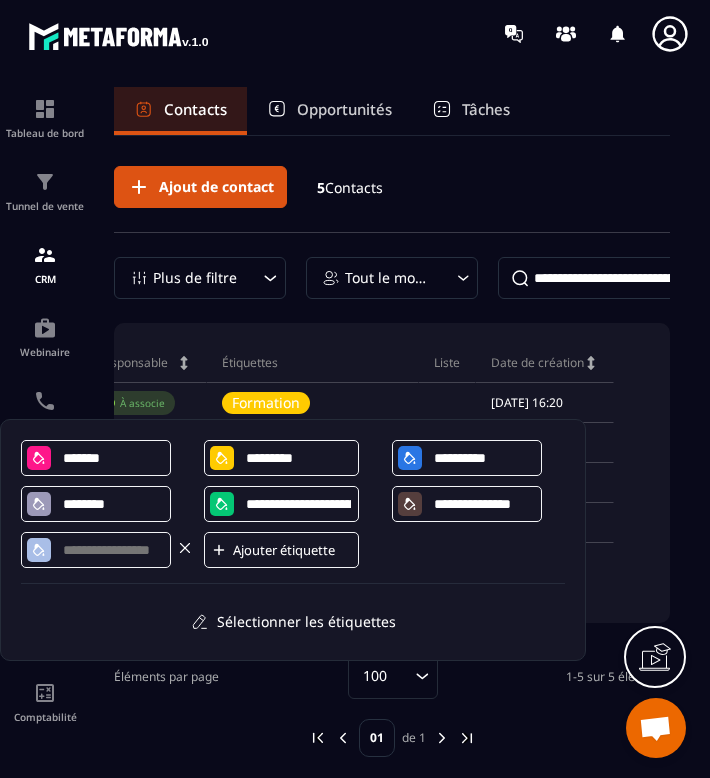 click 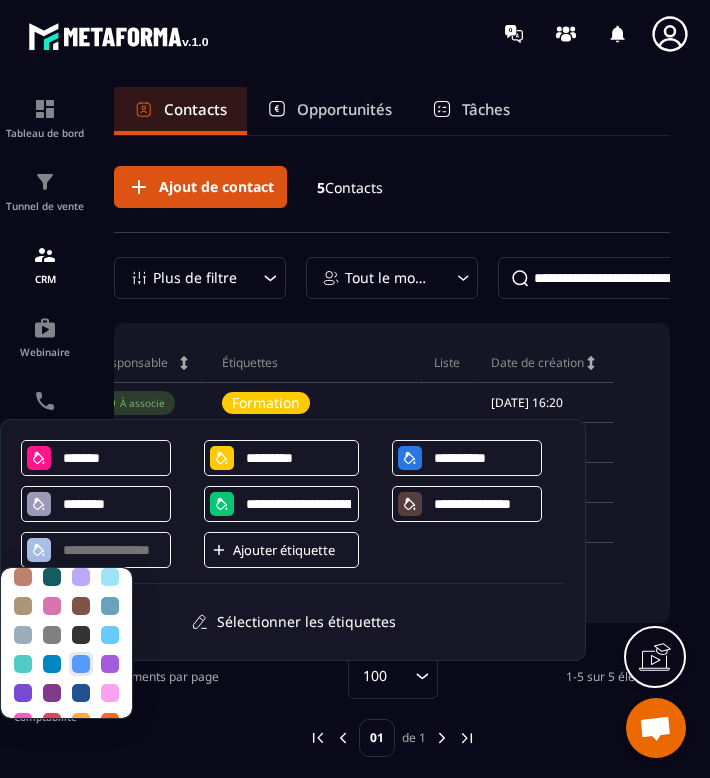 scroll, scrollTop: 0, scrollLeft: 0, axis: both 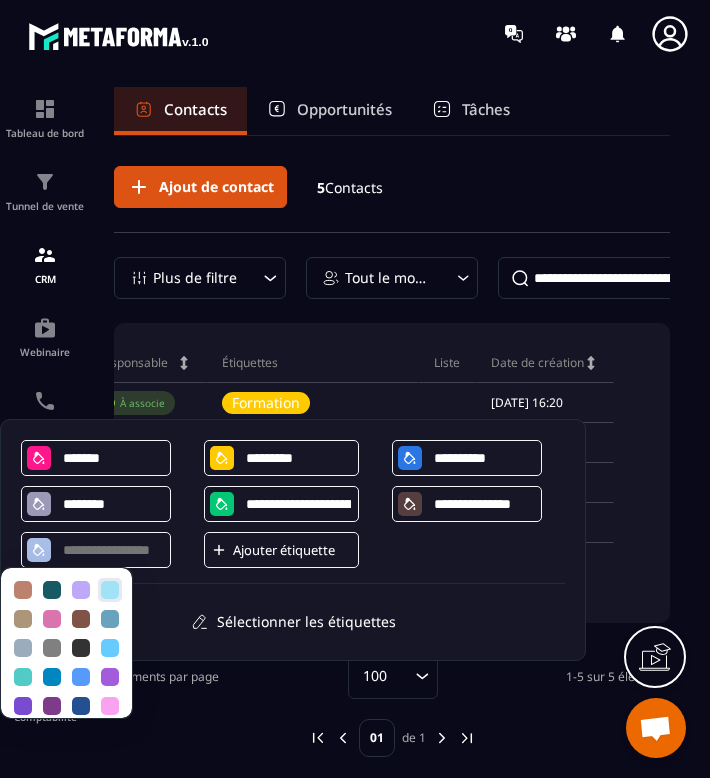 click at bounding box center (110, 590) 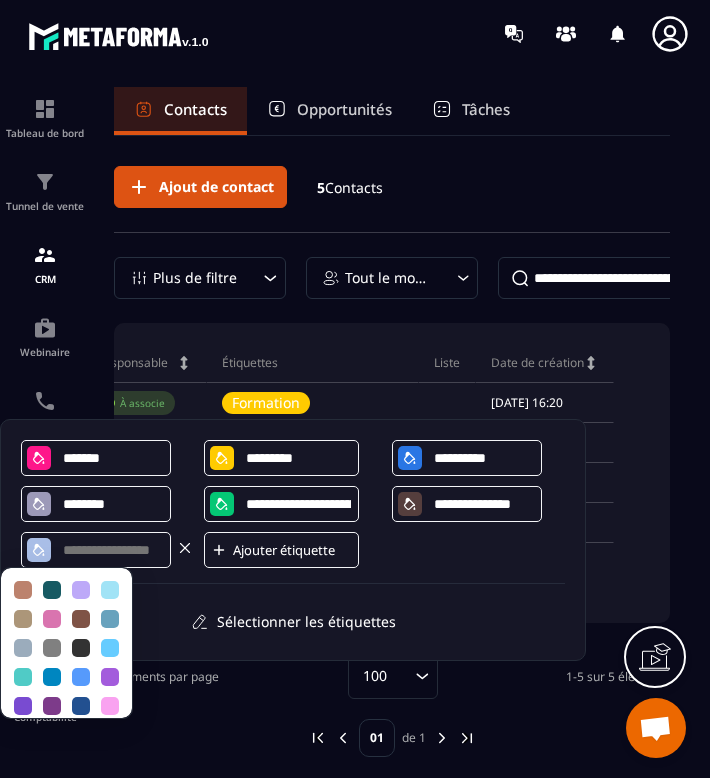 click 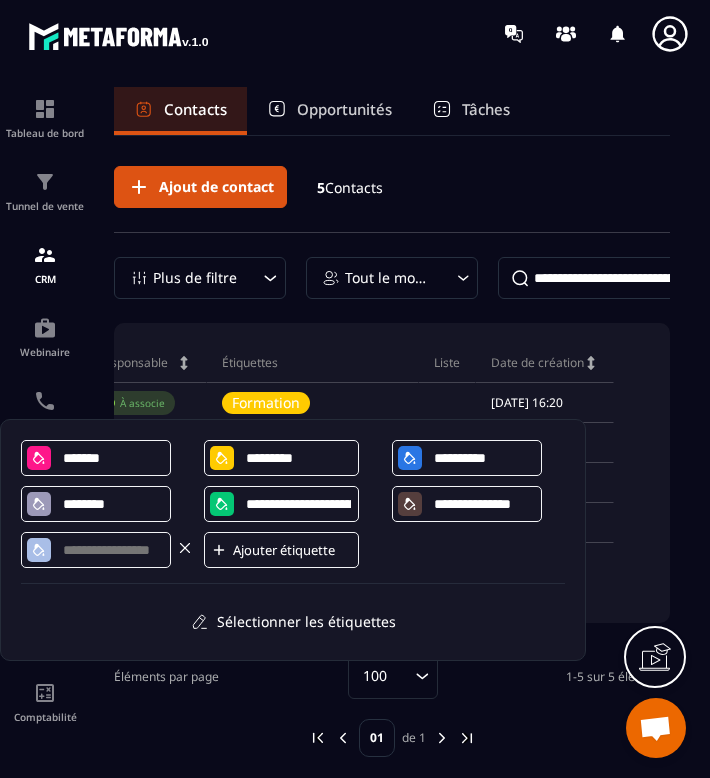 click 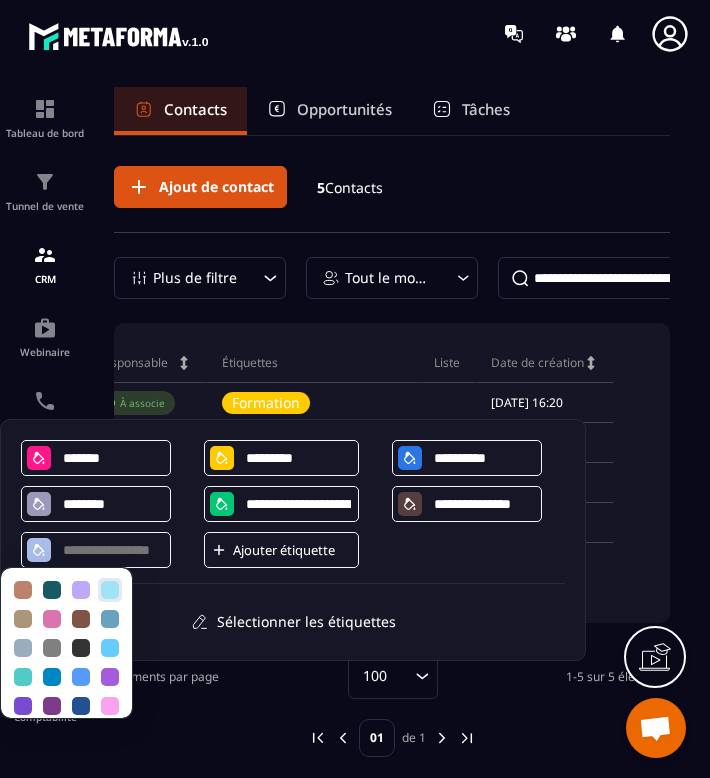 click at bounding box center [110, 590] 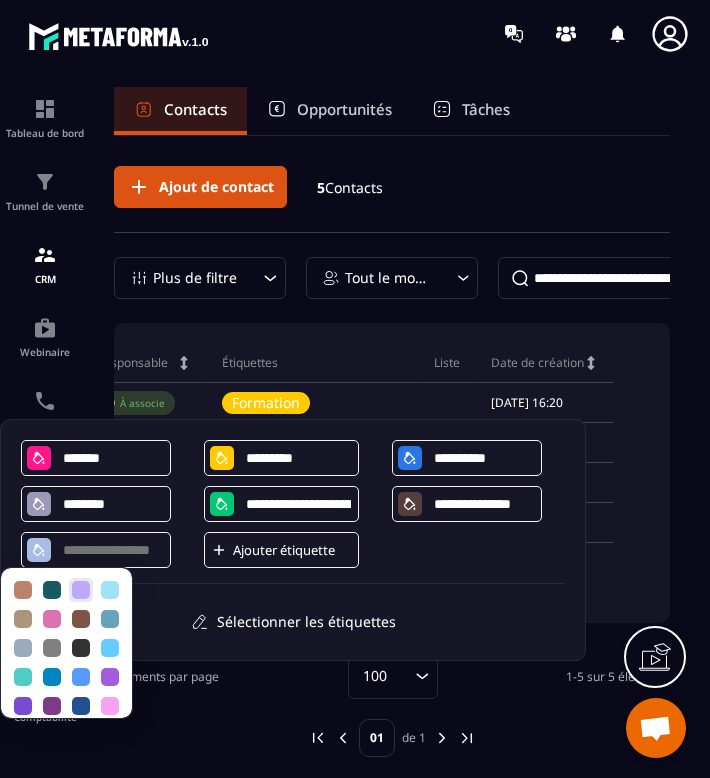 click at bounding box center (81, 590) 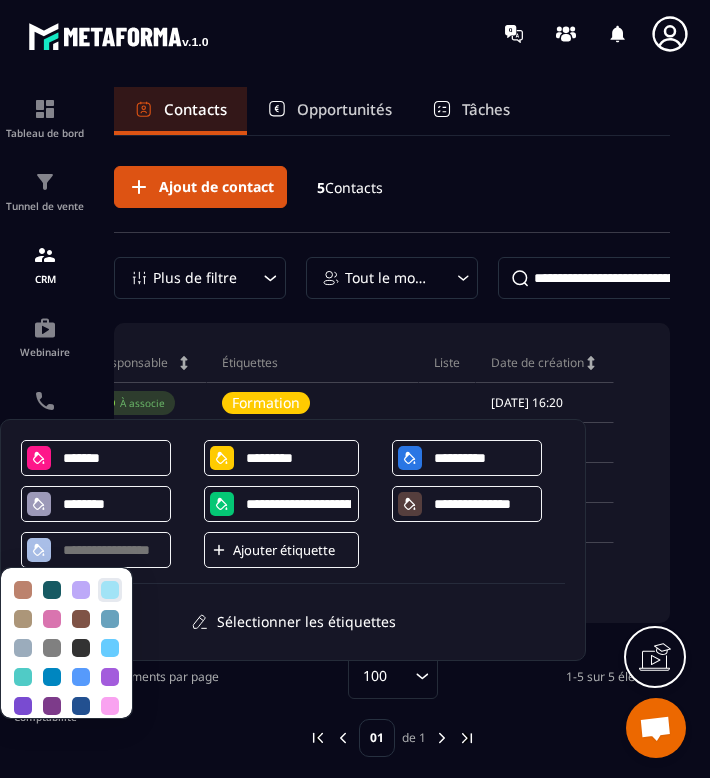 click at bounding box center [110, 590] 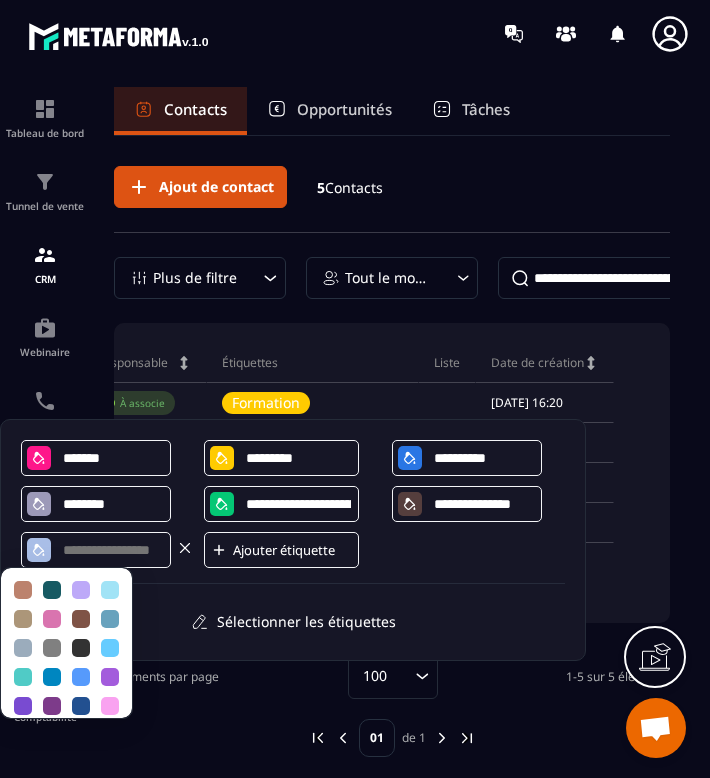 click at bounding box center (113, 550) 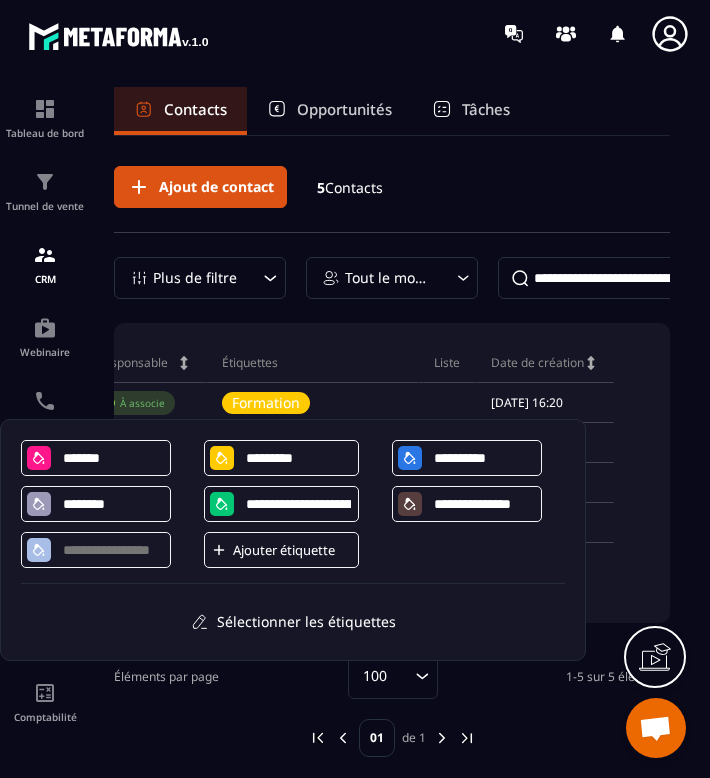 click on "**********" 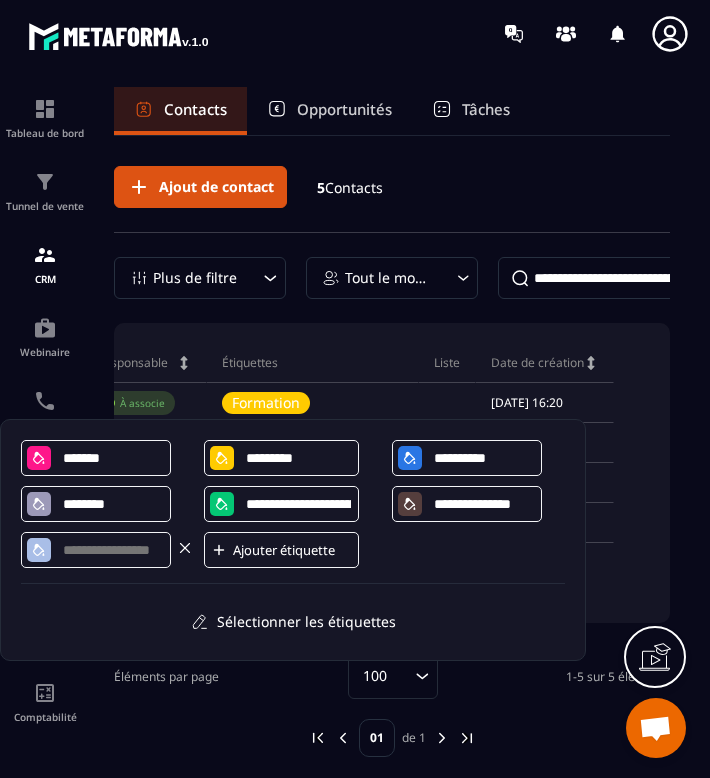 click at bounding box center [113, 550] 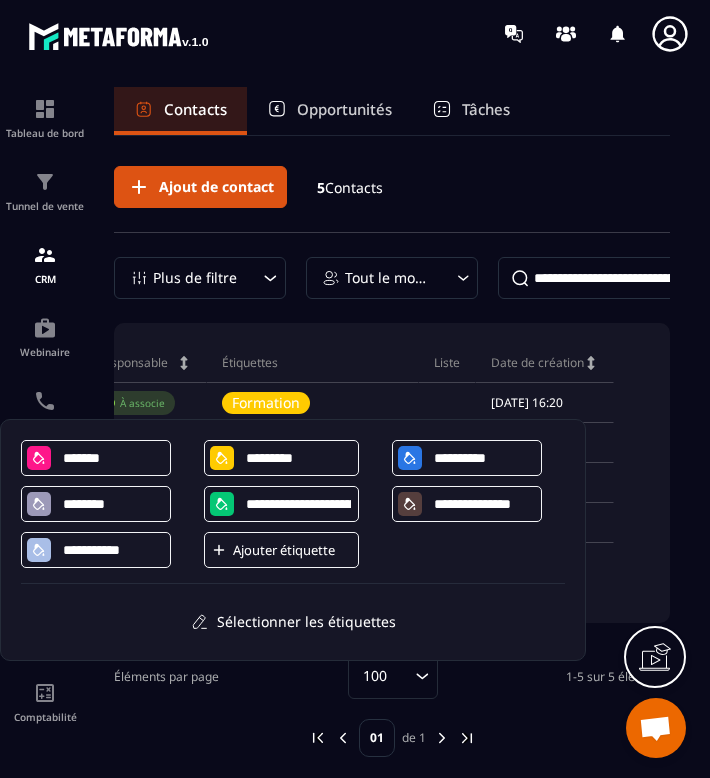 click on "Ajouter étiquette" at bounding box center (293, 550) 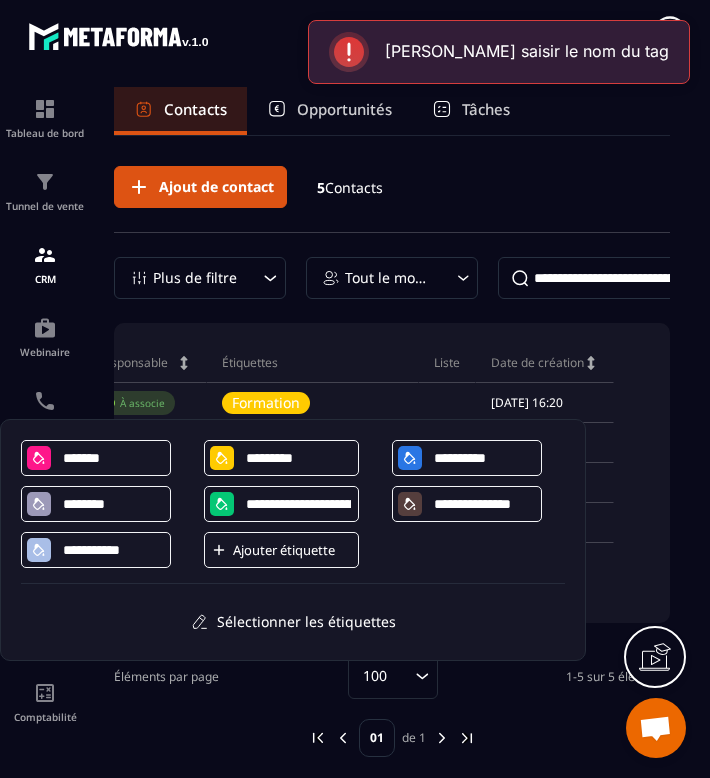 type on "**********" 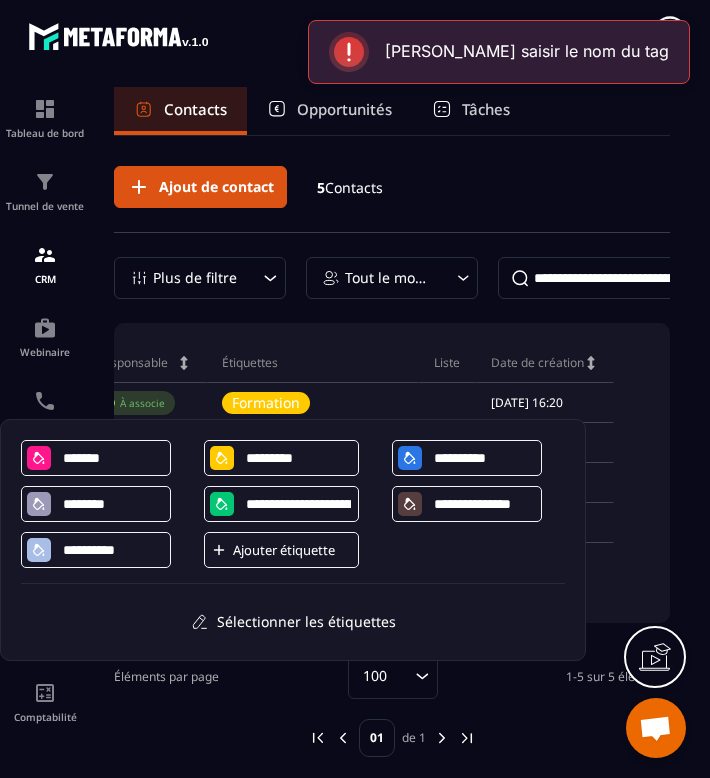 click on "**********" 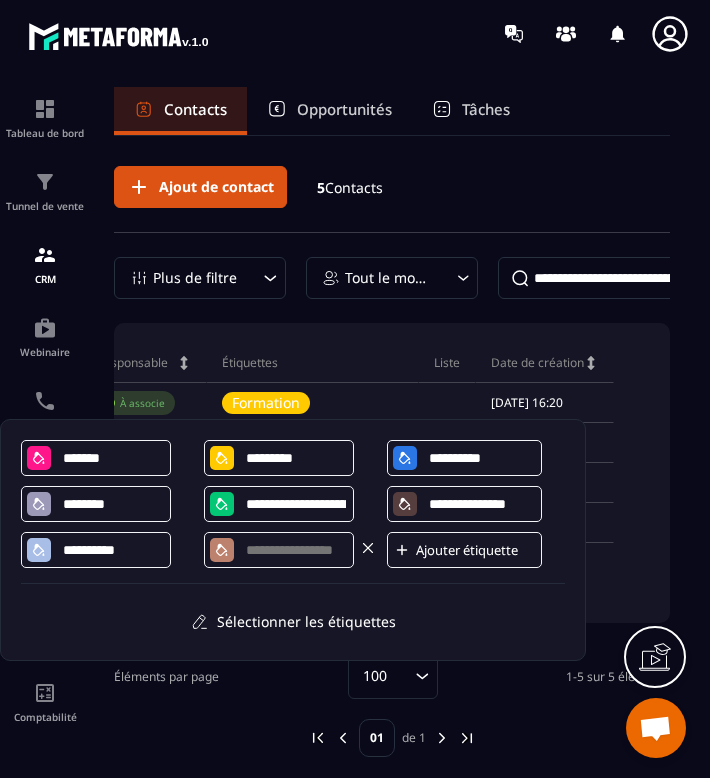 click at bounding box center (296, 550) 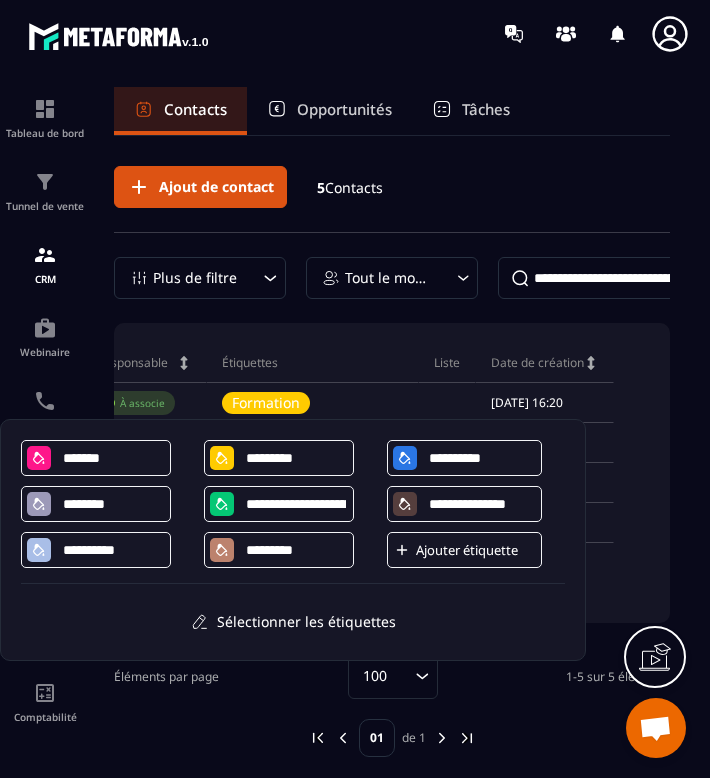 type on "*********" 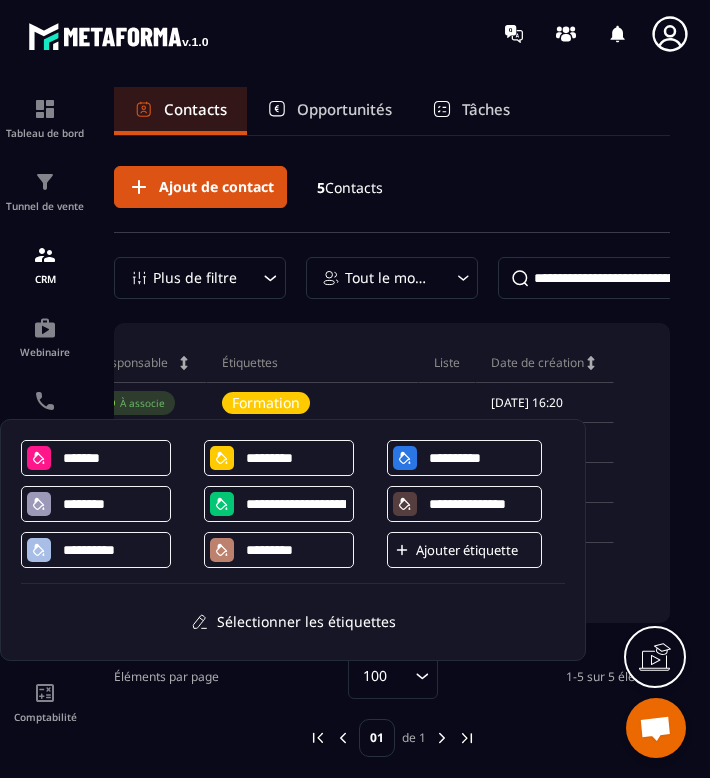click on "Ajouter étiquette" at bounding box center [476, 550] 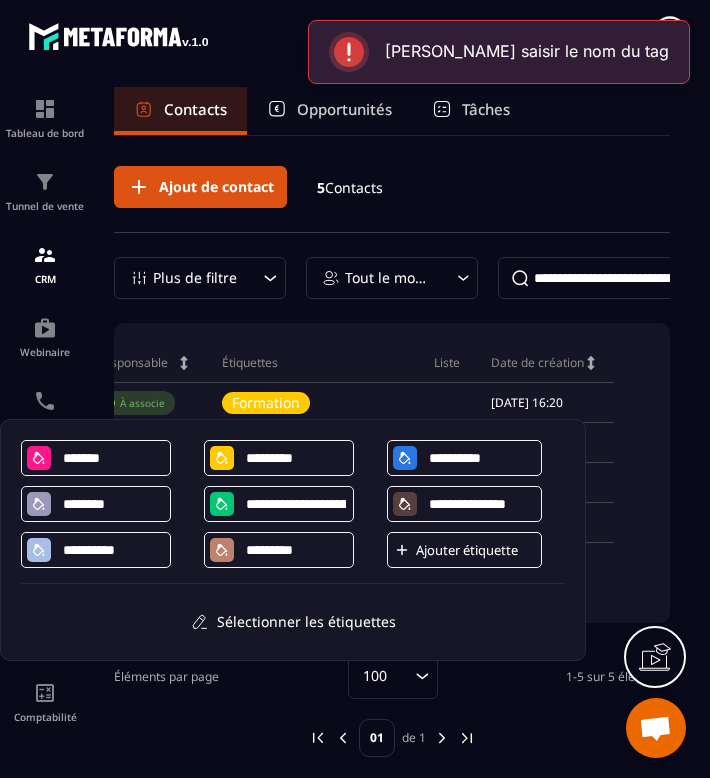 click on "Ajouter étiquette" at bounding box center (476, 550) 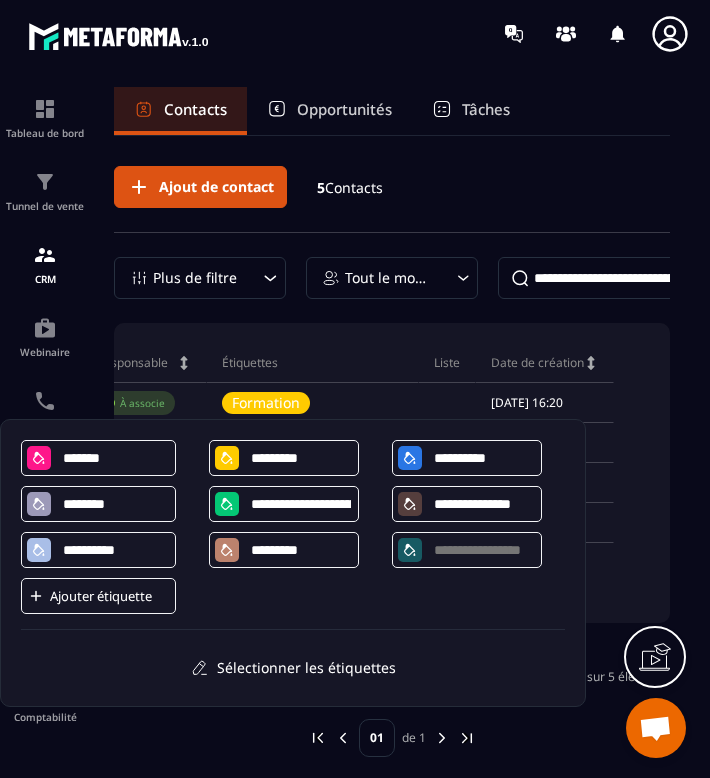 click at bounding box center (484, 550) 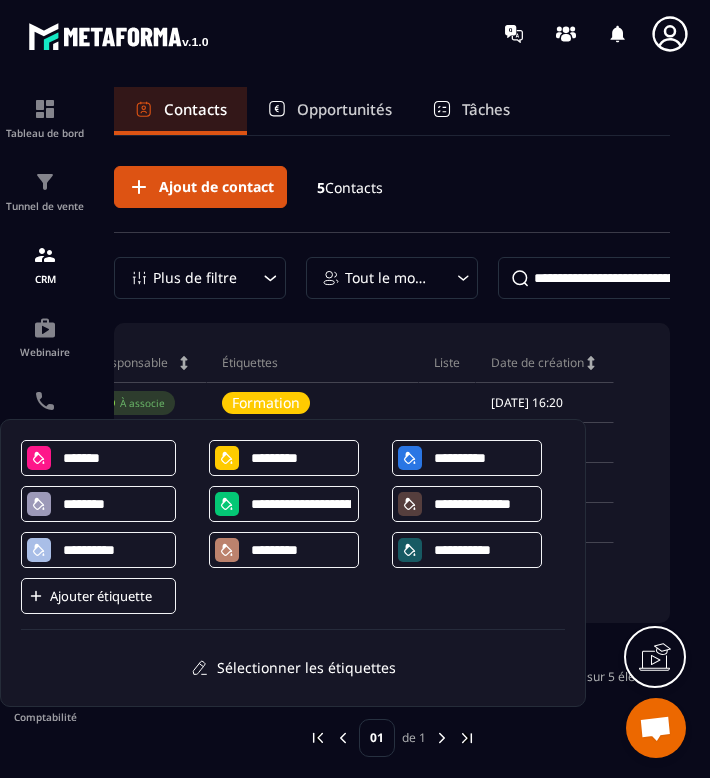 type on "**********" 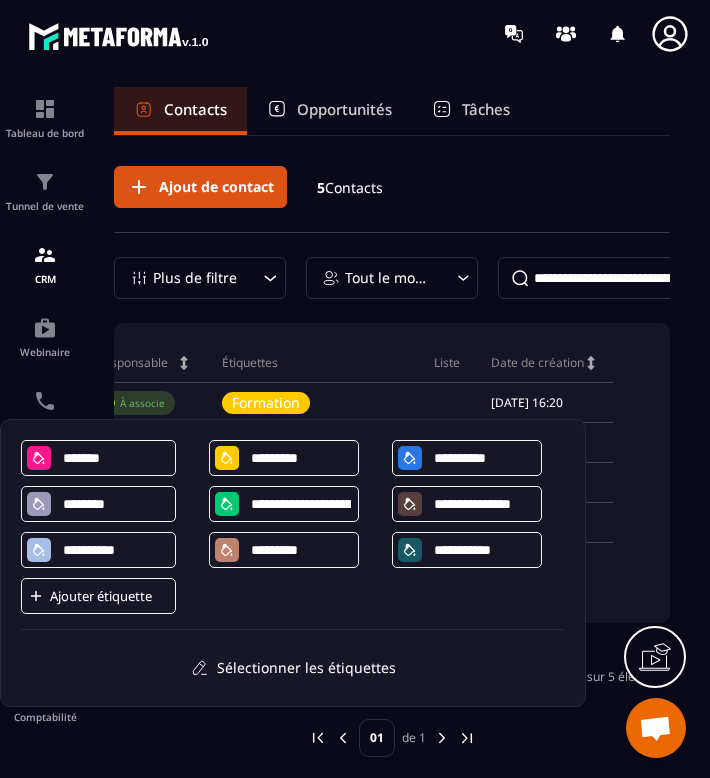 click on "**********" at bounding box center [293, 535] 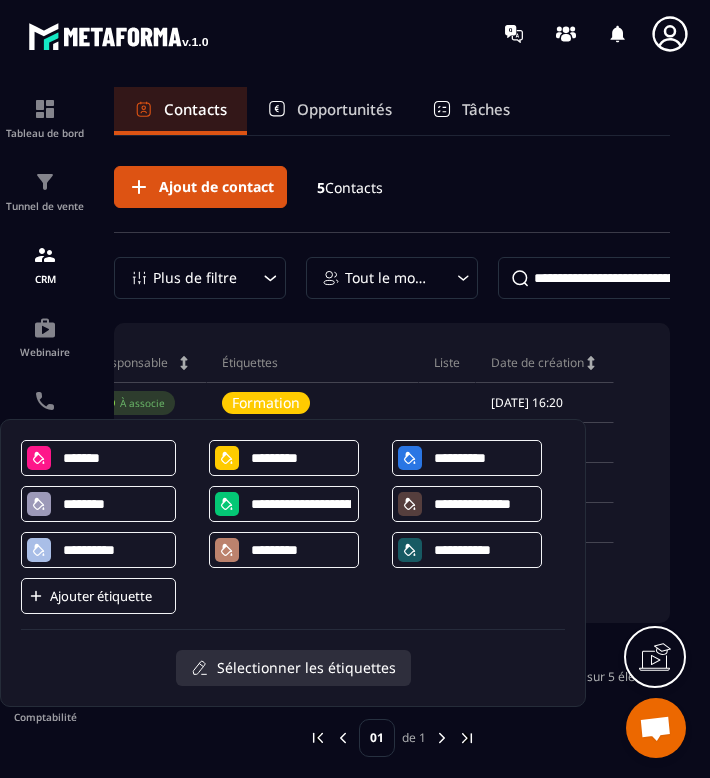 click on "Sélectionner les étiquettes" at bounding box center [293, 668] 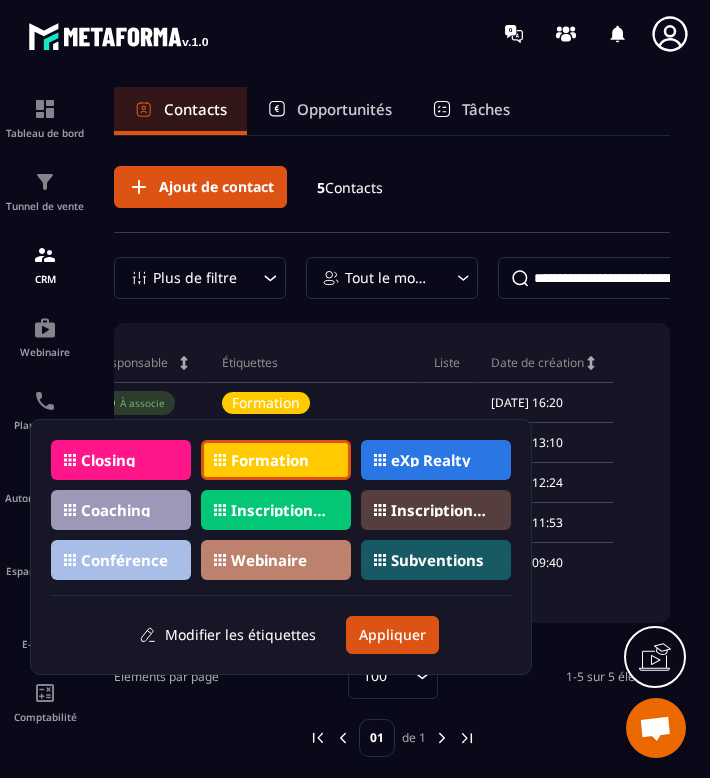 click on "Conférence" at bounding box center [124, 560] 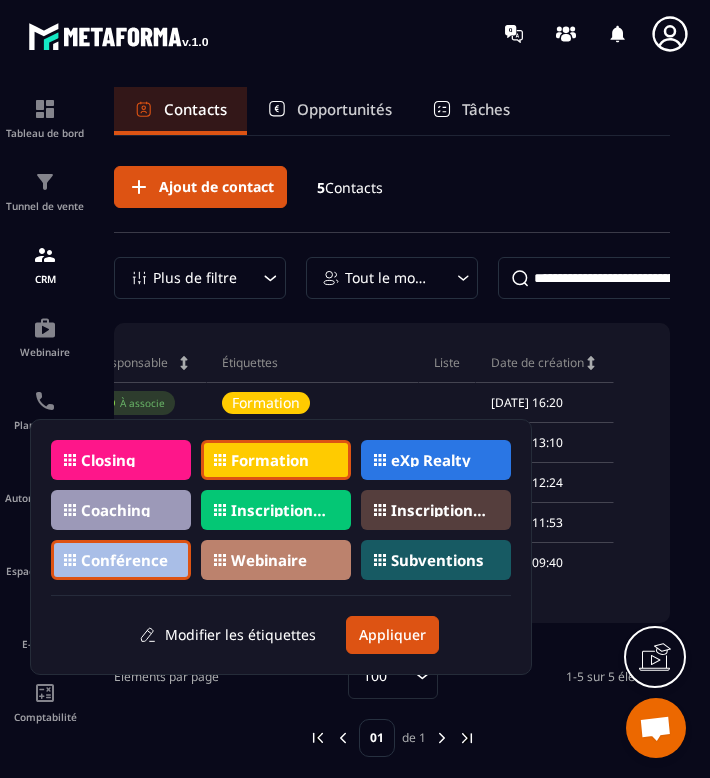 click on "Webinaire" at bounding box center [269, 560] 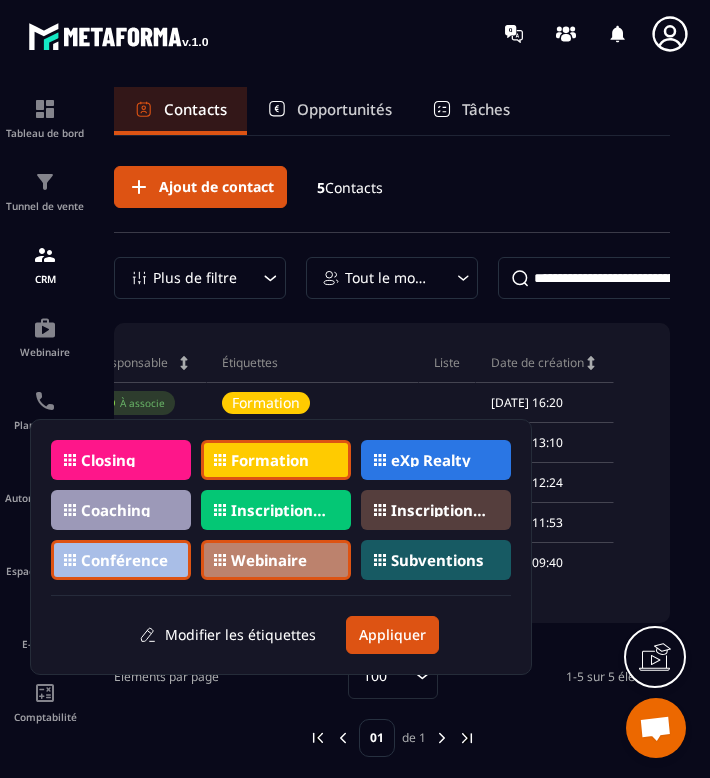 click on "Subventions" at bounding box center [437, 560] 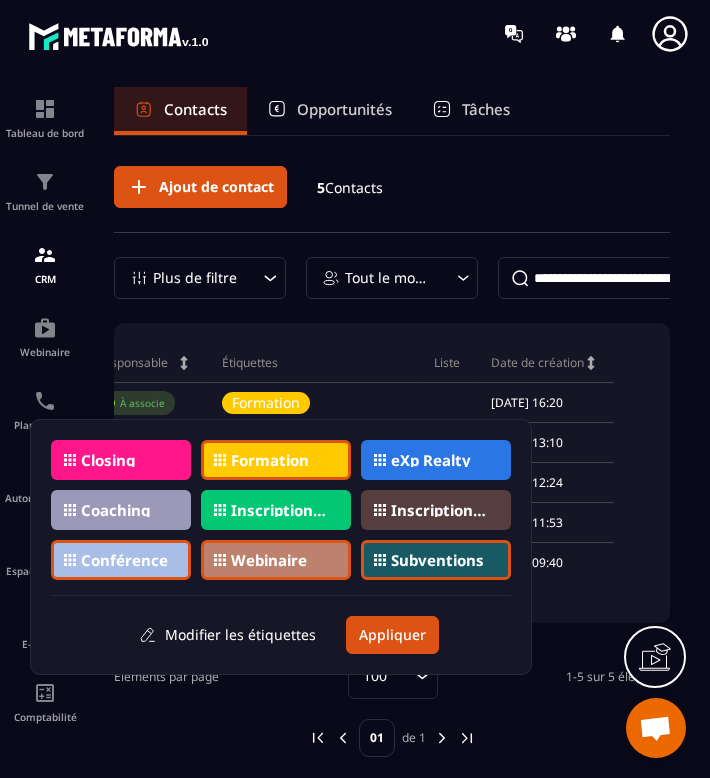 click on "Closing" 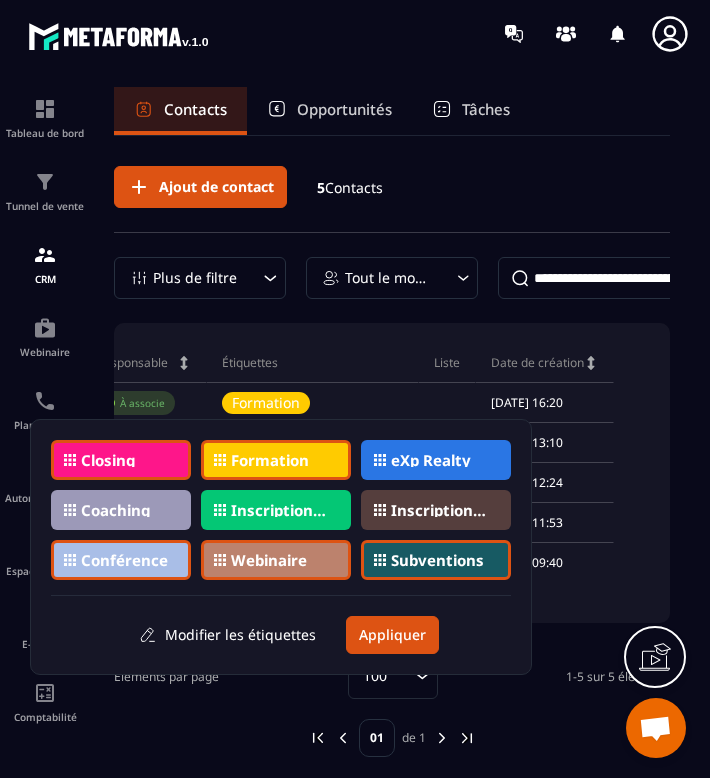 click on "Closing" 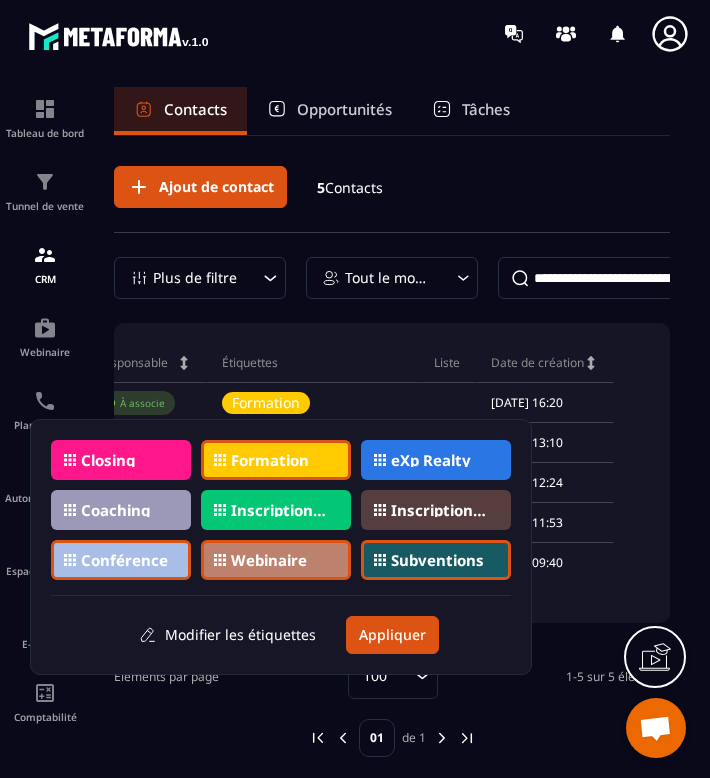 click on "Closing" 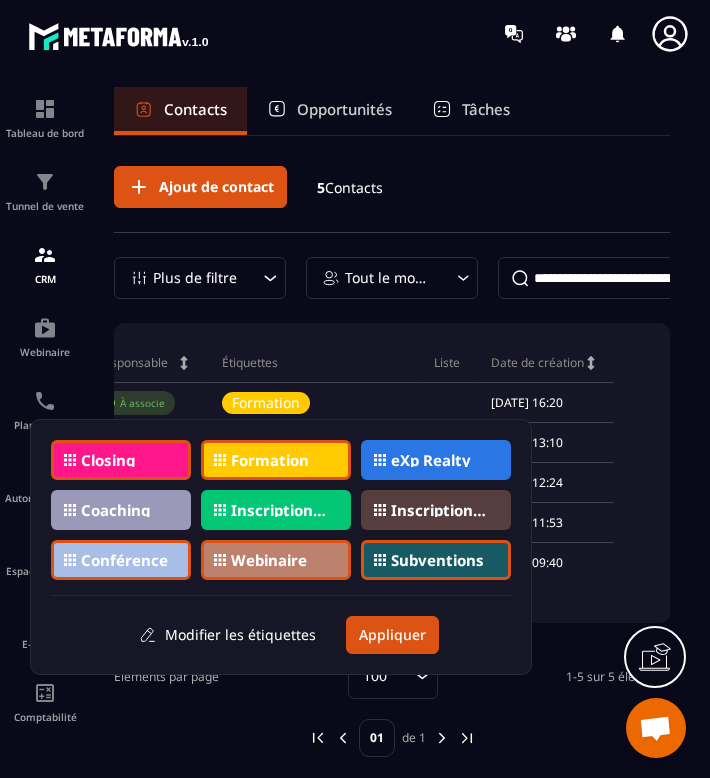 click on "Coaching" at bounding box center [115, 510] 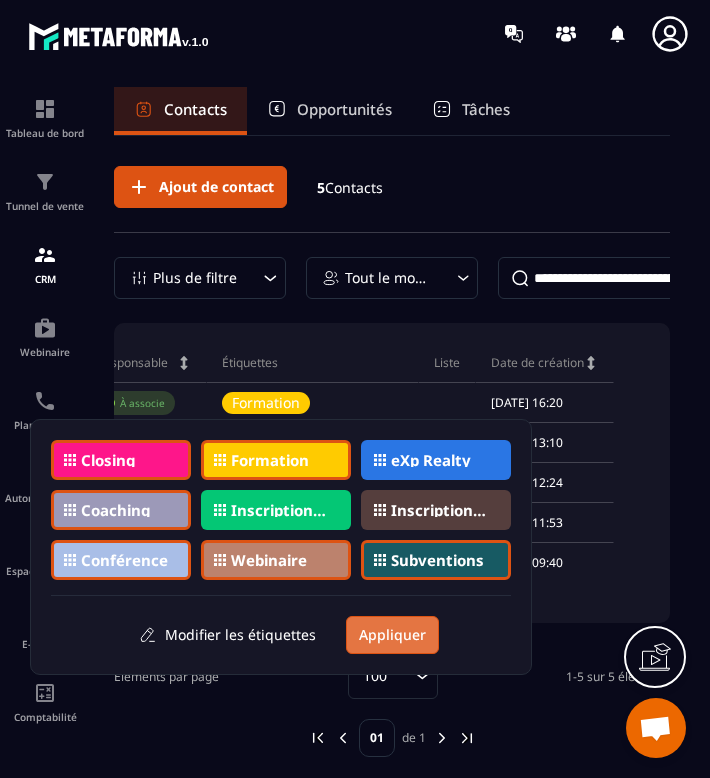 click on "Appliquer" at bounding box center [392, 635] 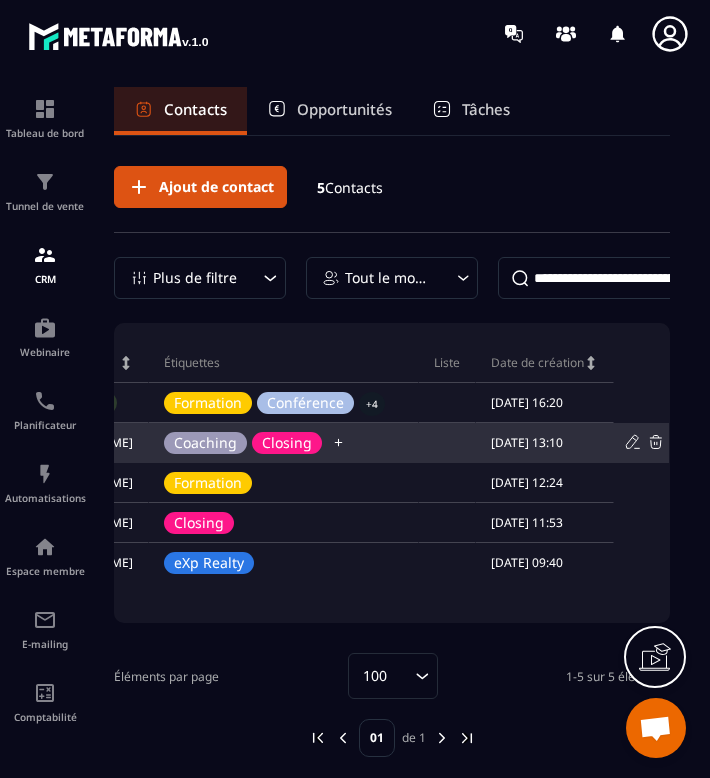 scroll, scrollTop: 0, scrollLeft: 989, axis: horizontal 